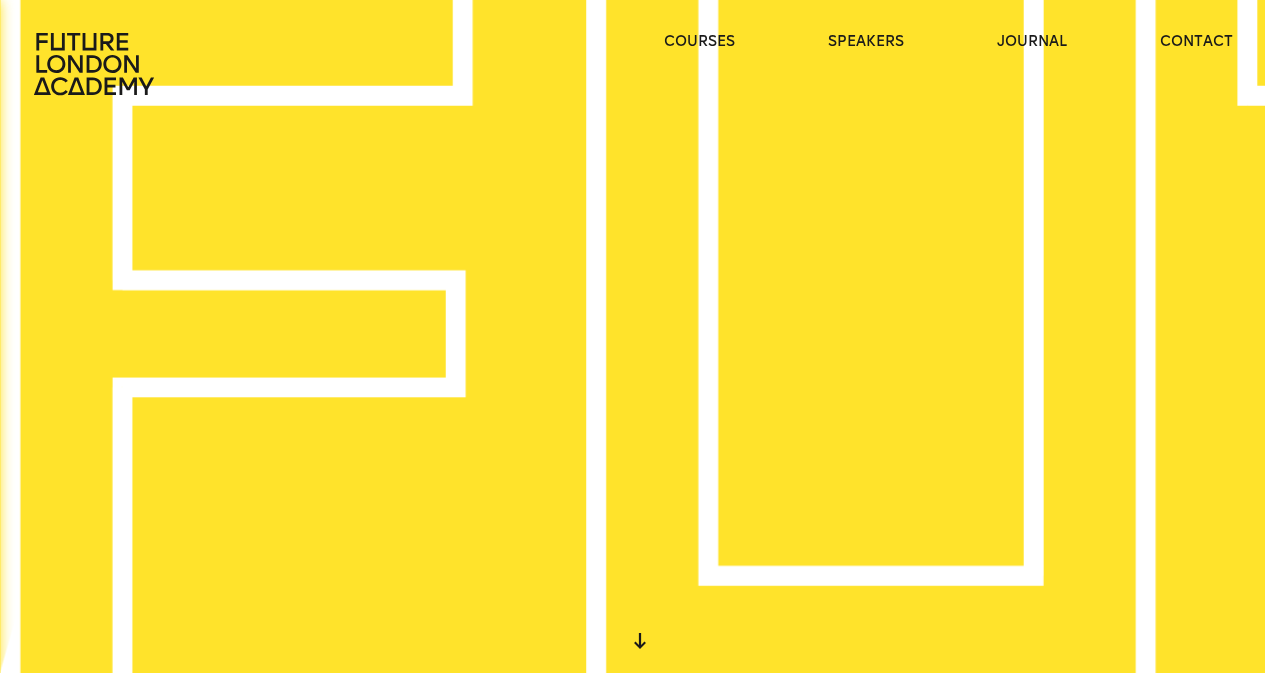 scroll, scrollTop: 0, scrollLeft: 0, axis: both 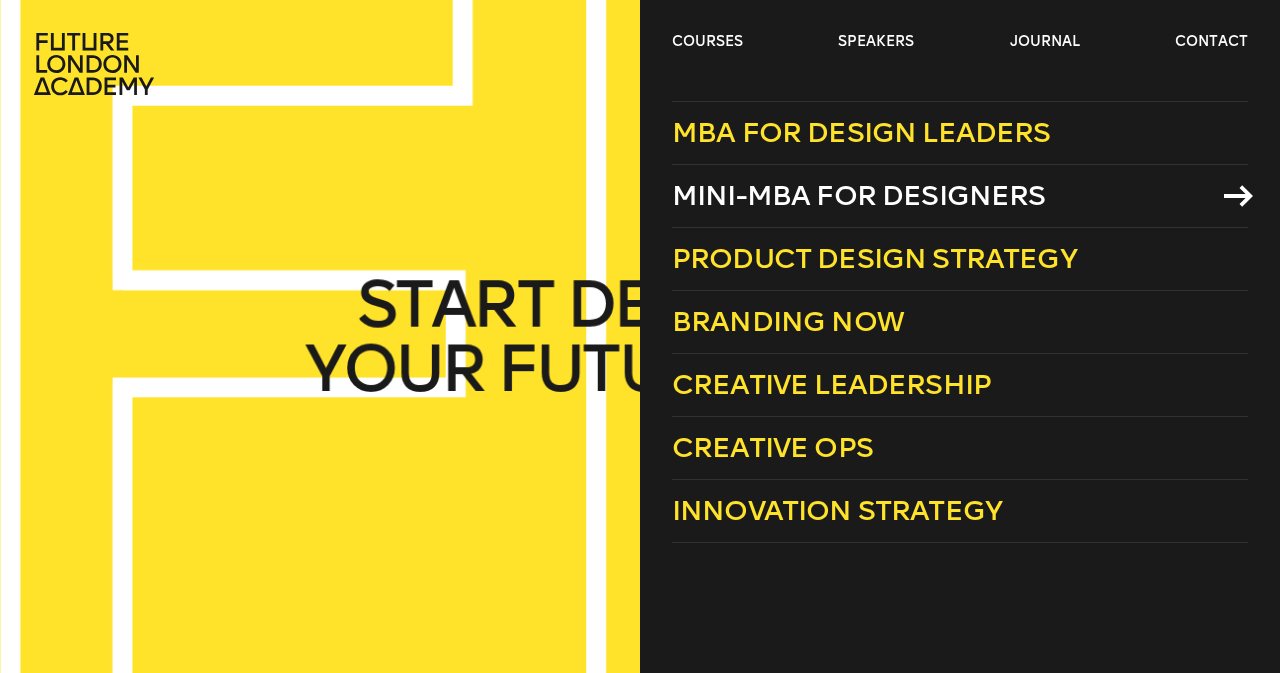 click on "Mini-MBA for Designers" at bounding box center (859, 195) 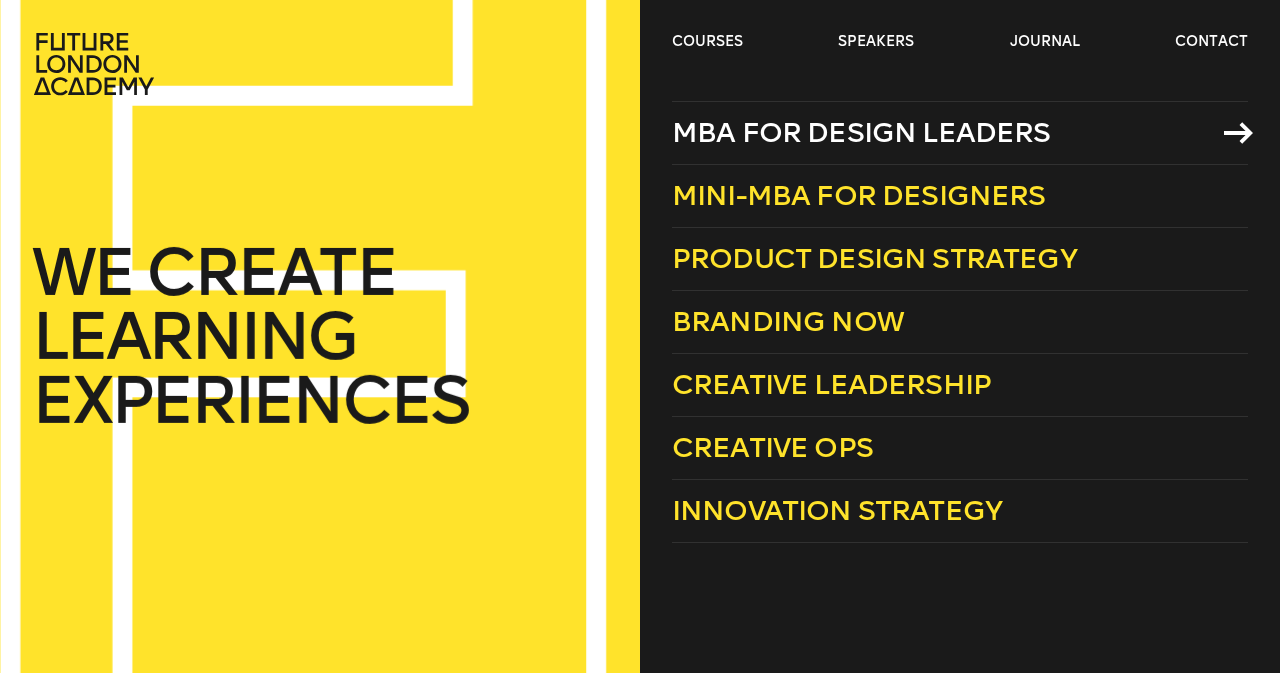 click on "MBA for Design Leaders" at bounding box center (861, 132) 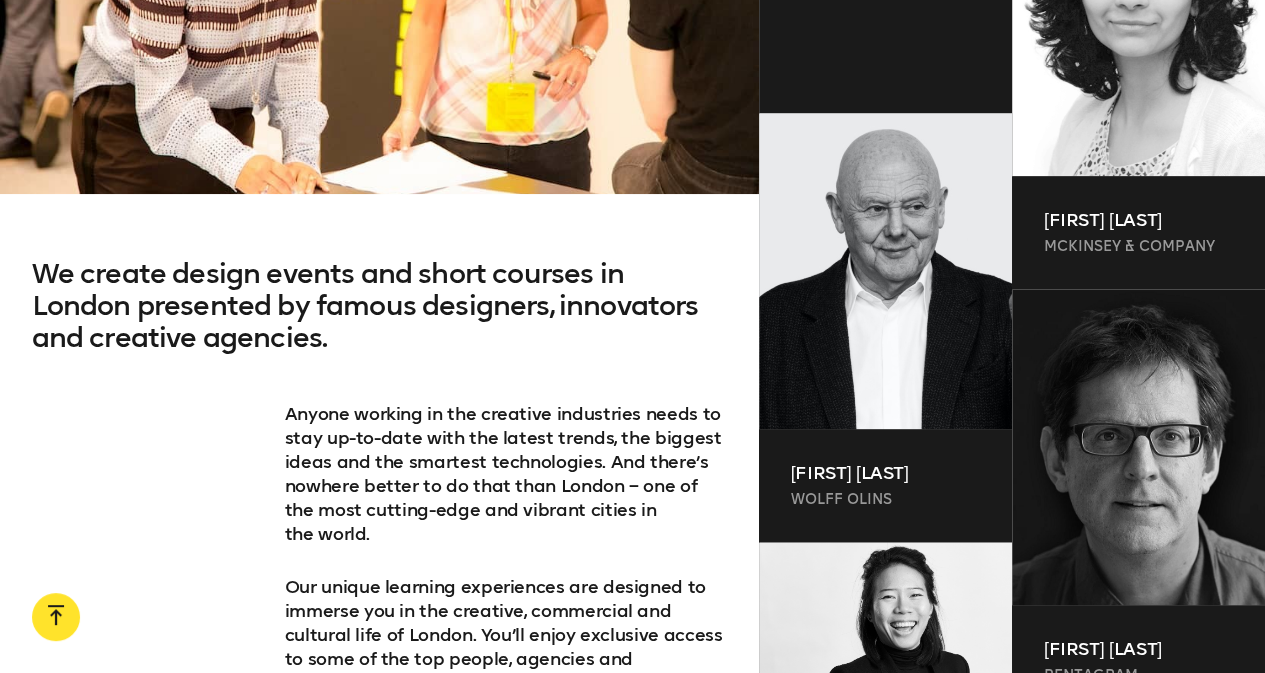 scroll, scrollTop: 1171, scrollLeft: 0, axis: vertical 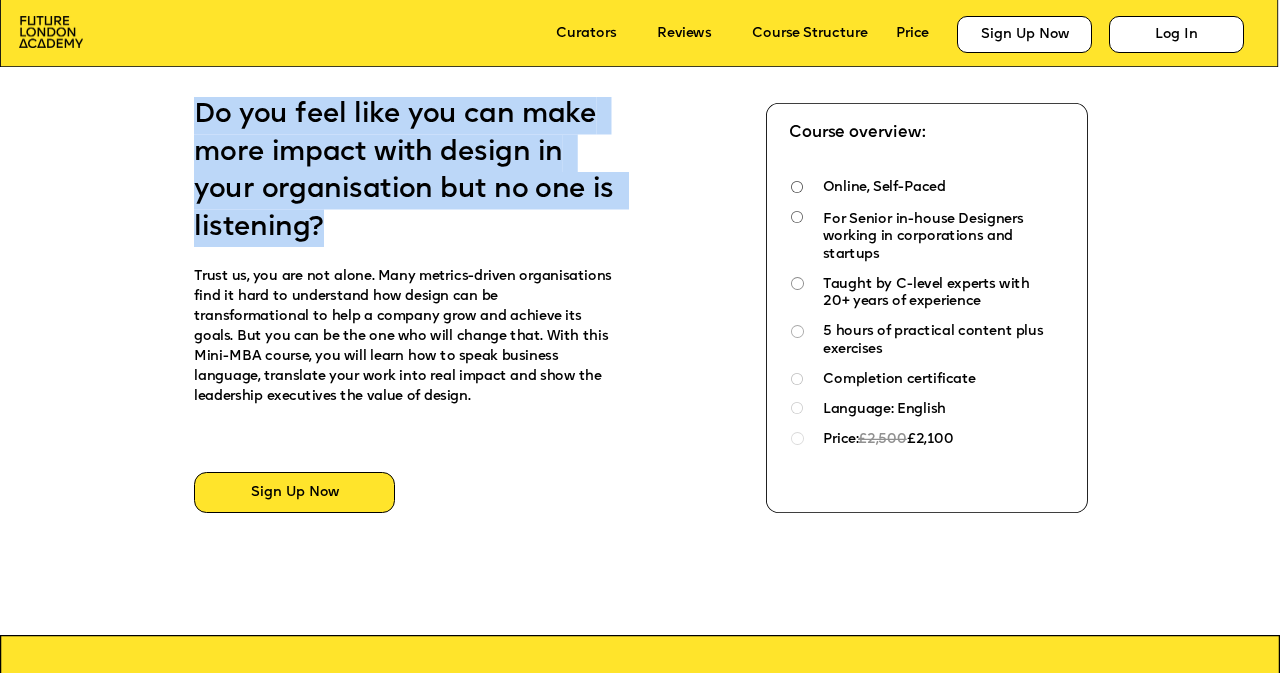 drag, startPoint x: 321, startPoint y: 231, endPoint x: 152, endPoint y: 113, distance: 206.1189 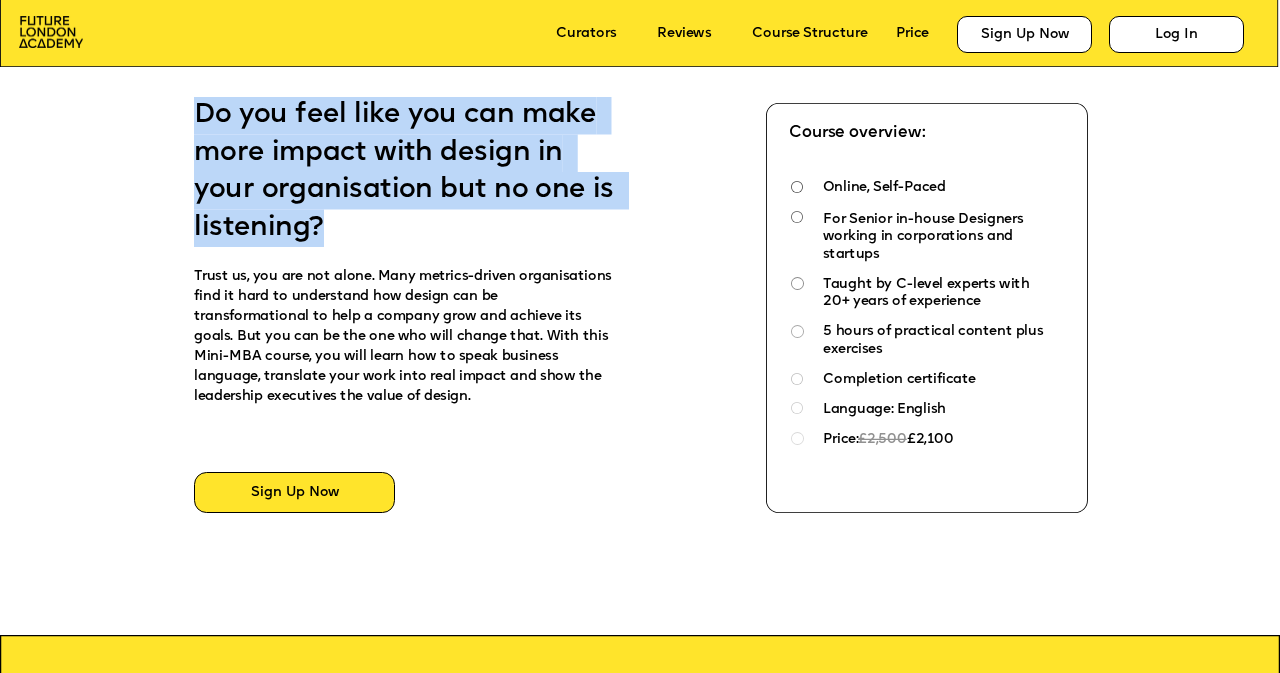 click on "Do you feel like you can make more impact with design in your organisation but no one is listening?" at bounding box center [408, 170] 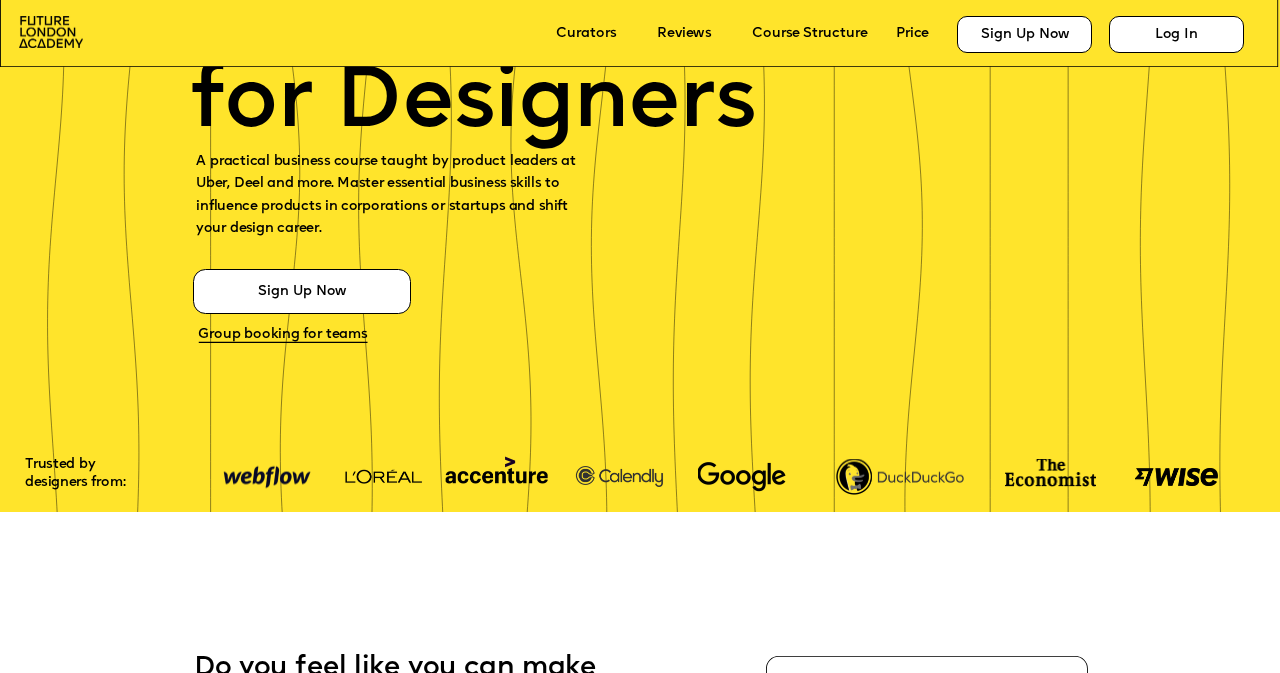 scroll, scrollTop: 0, scrollLeft: 0, axis: both 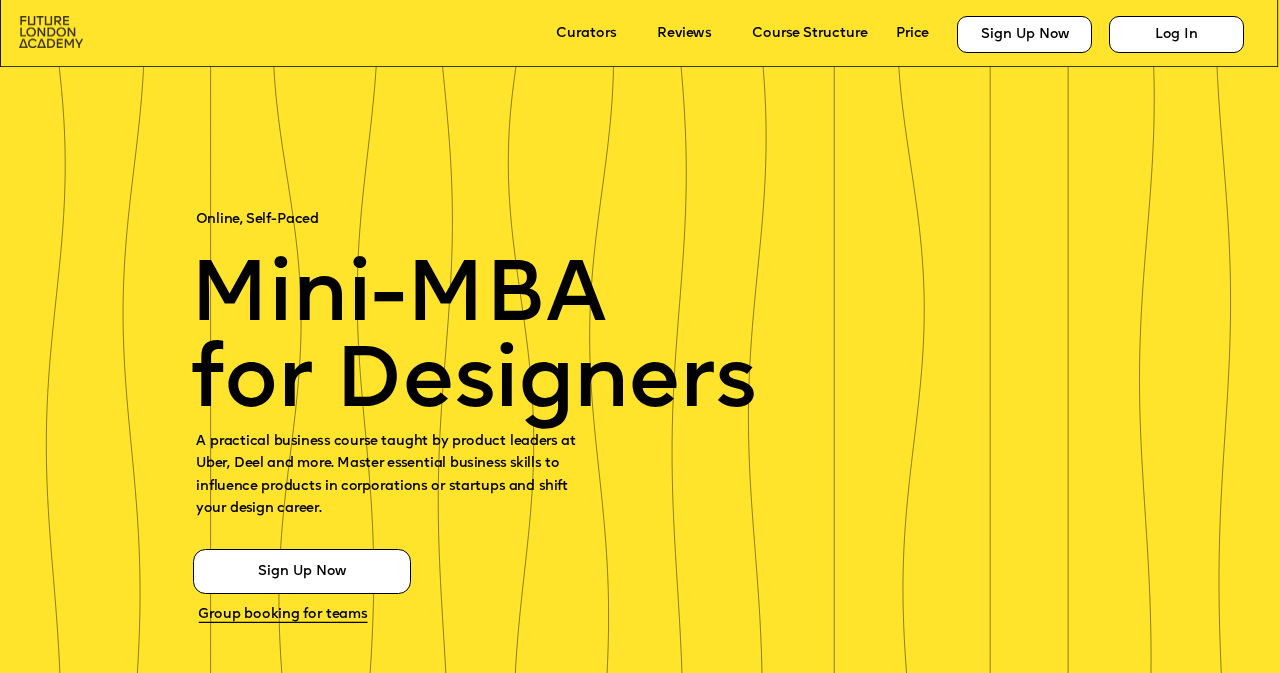 click at bounding box center [51, 32] 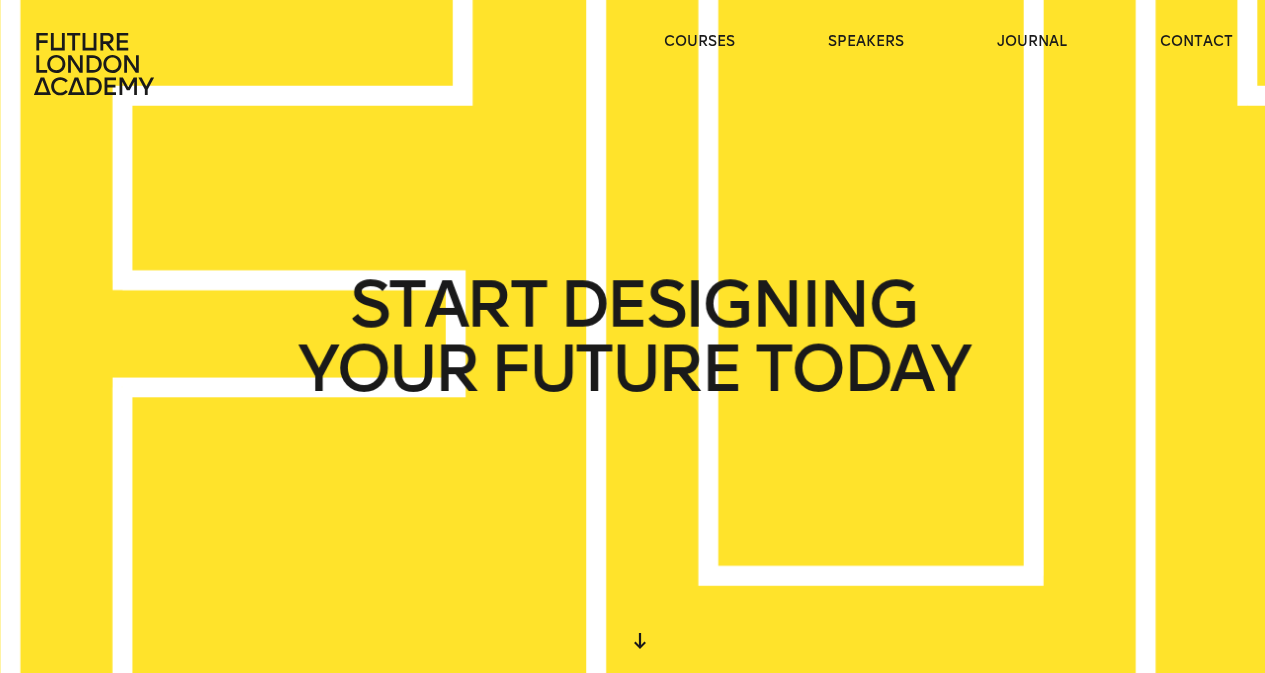 scroll, scrollTop: 0, scrollLeft: 0, axis: both 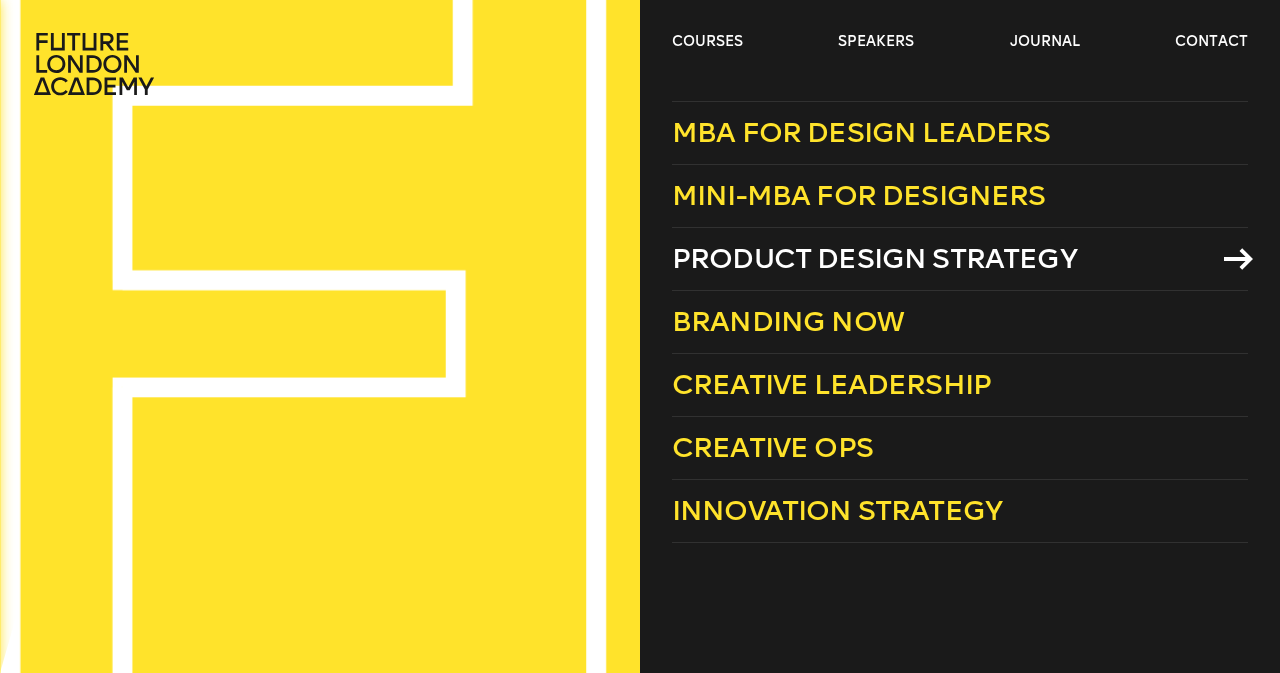 click on "Product Design Strategy" at bounding box center (874, 258) 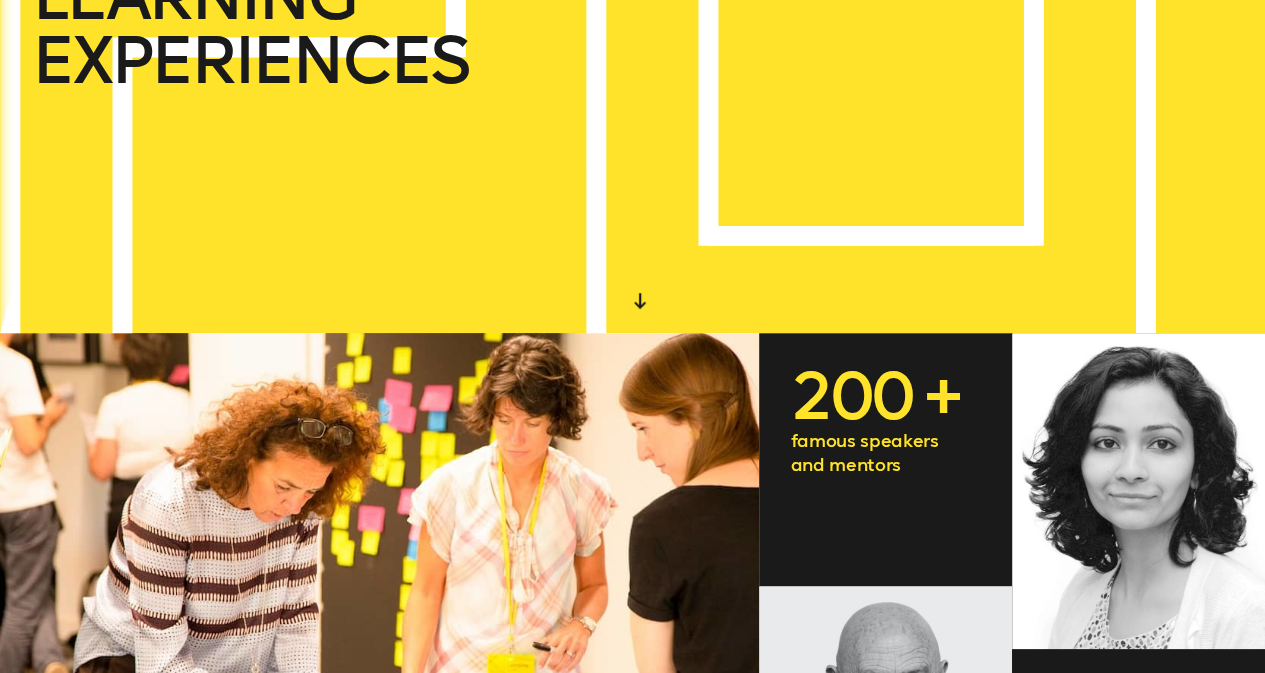 scroll, scrollTop: 512, scrollLeft: 0, axis: vertical 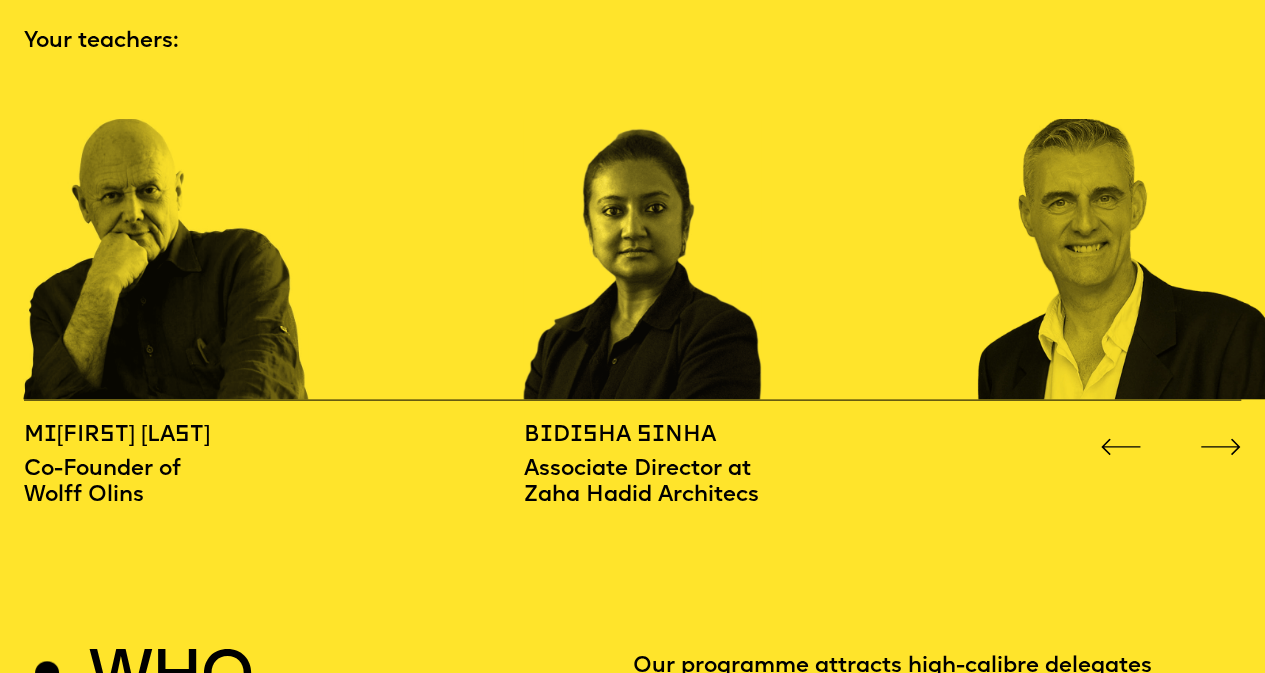 click 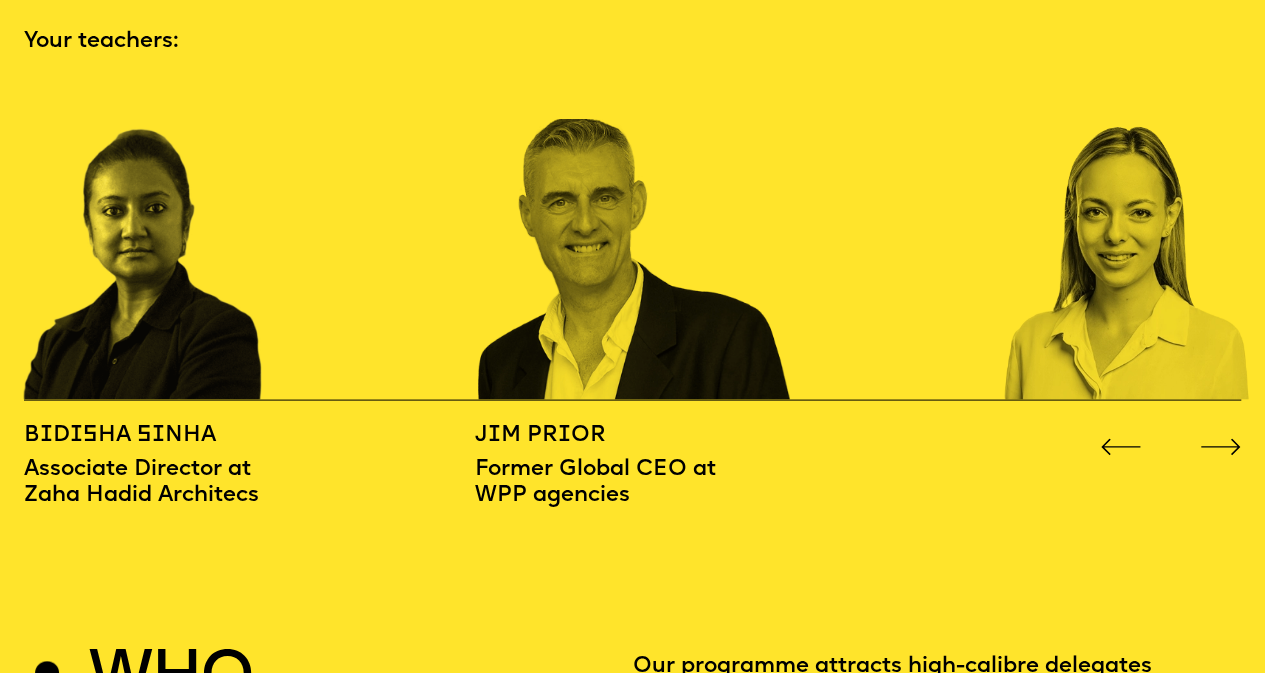 click 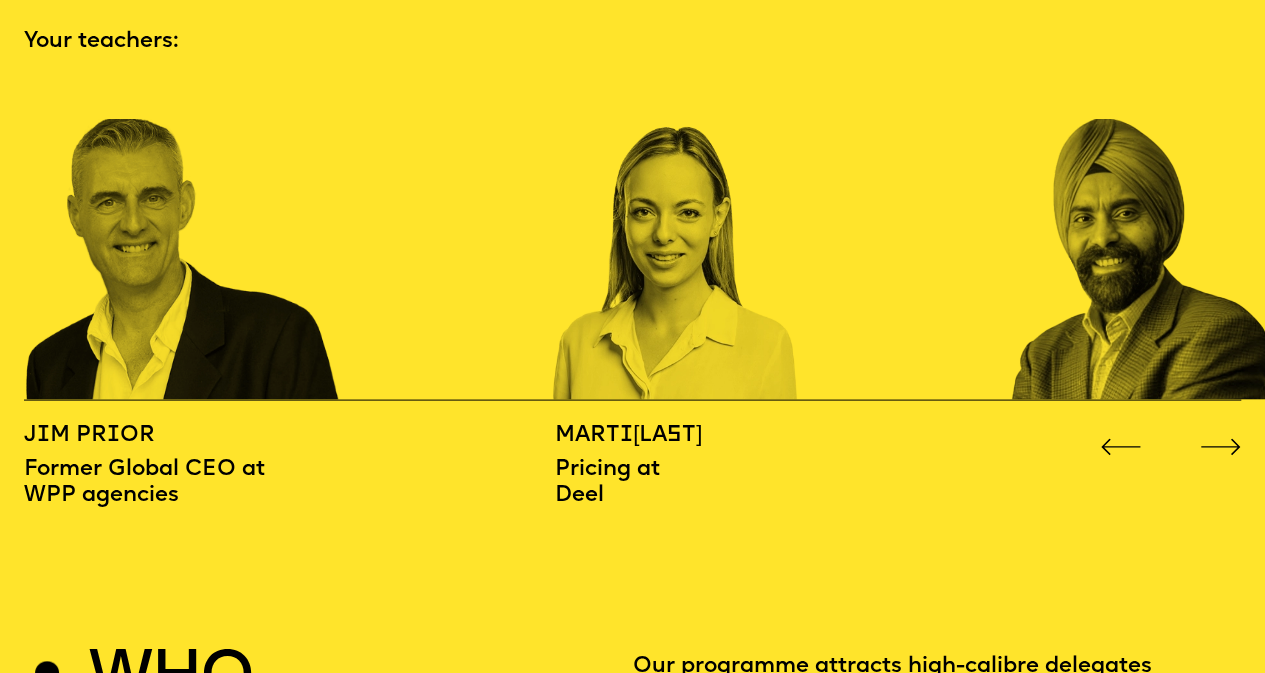 click 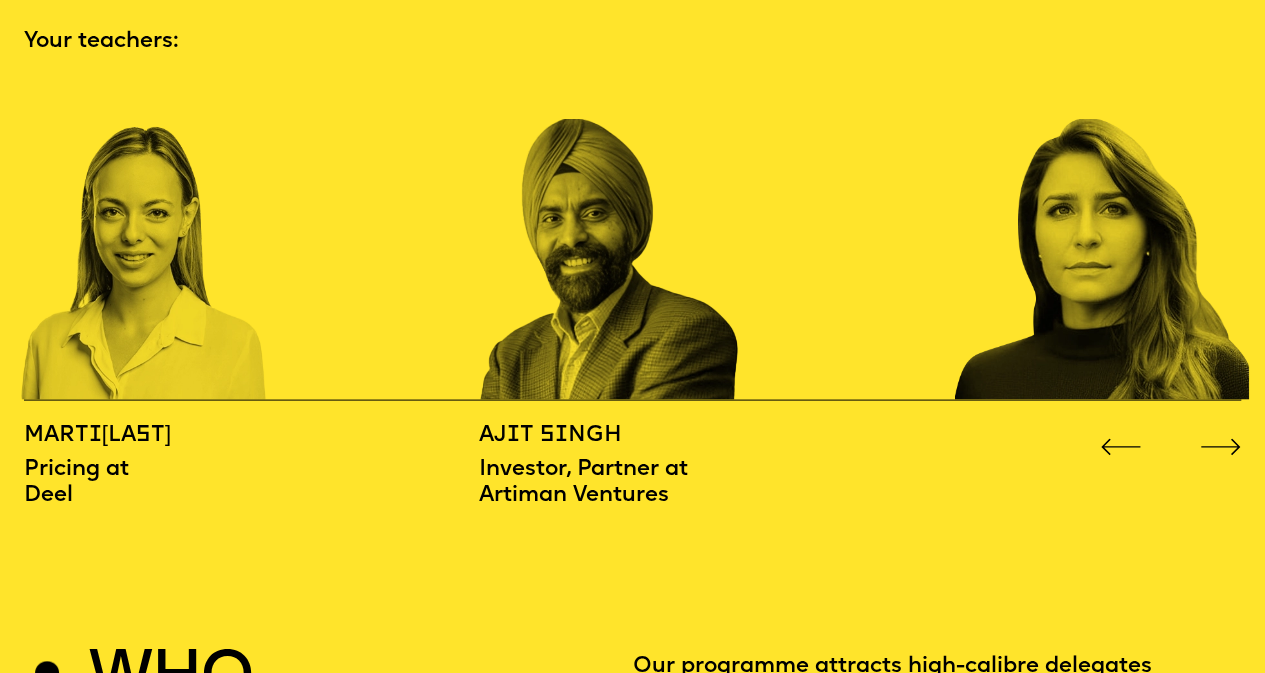 click 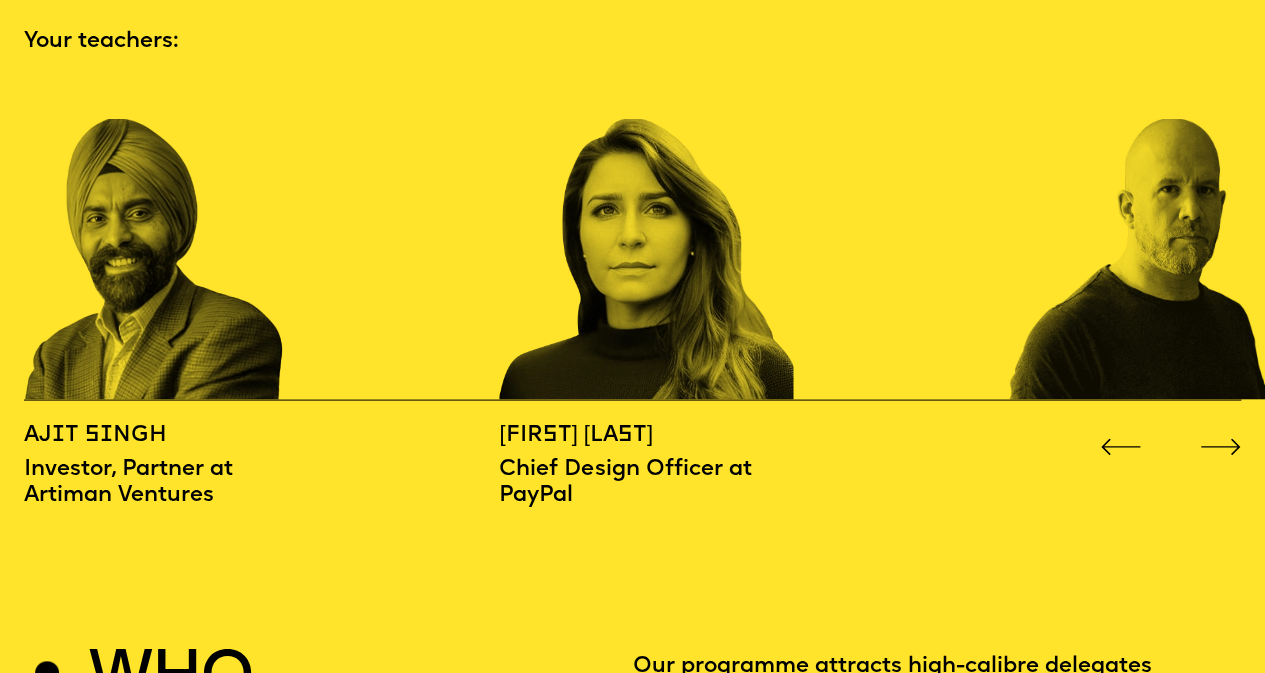 click 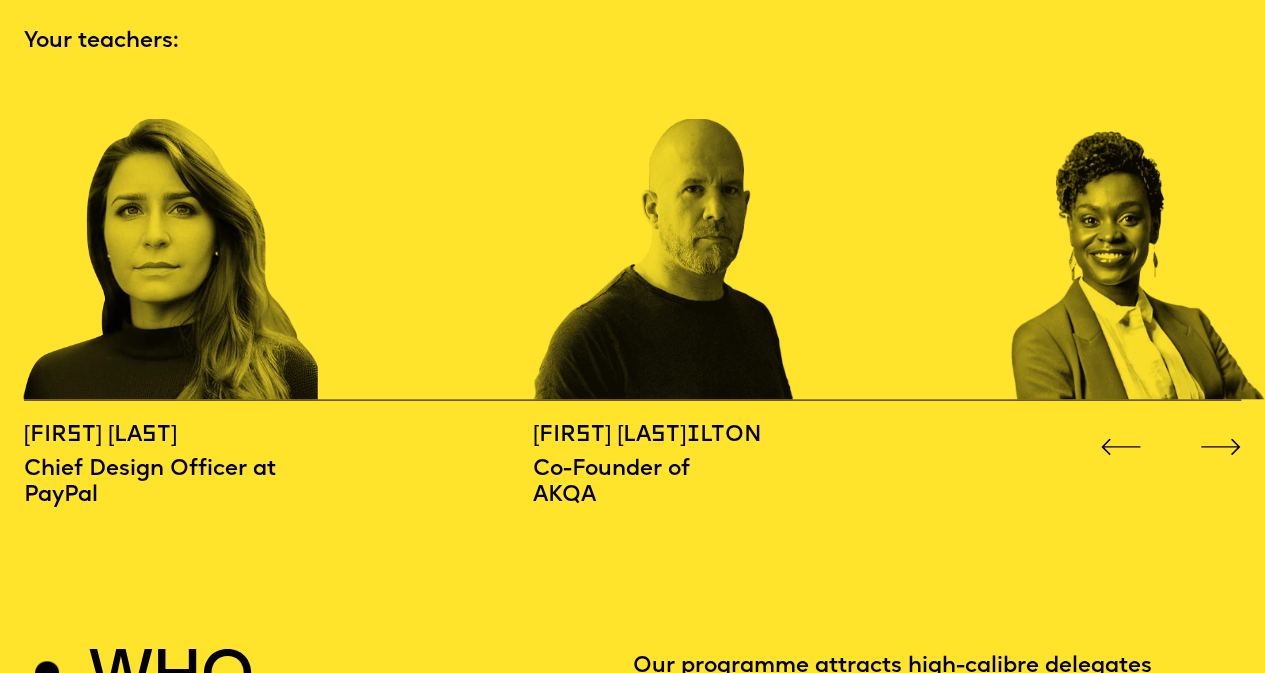 click 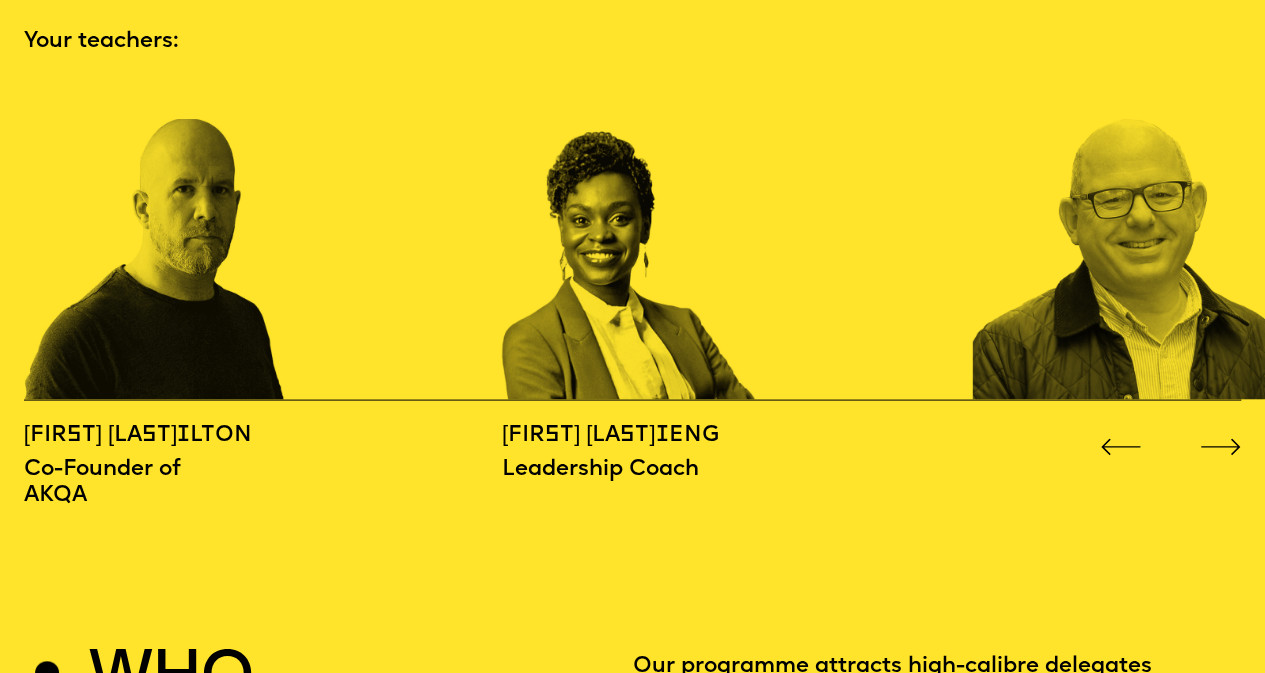 click 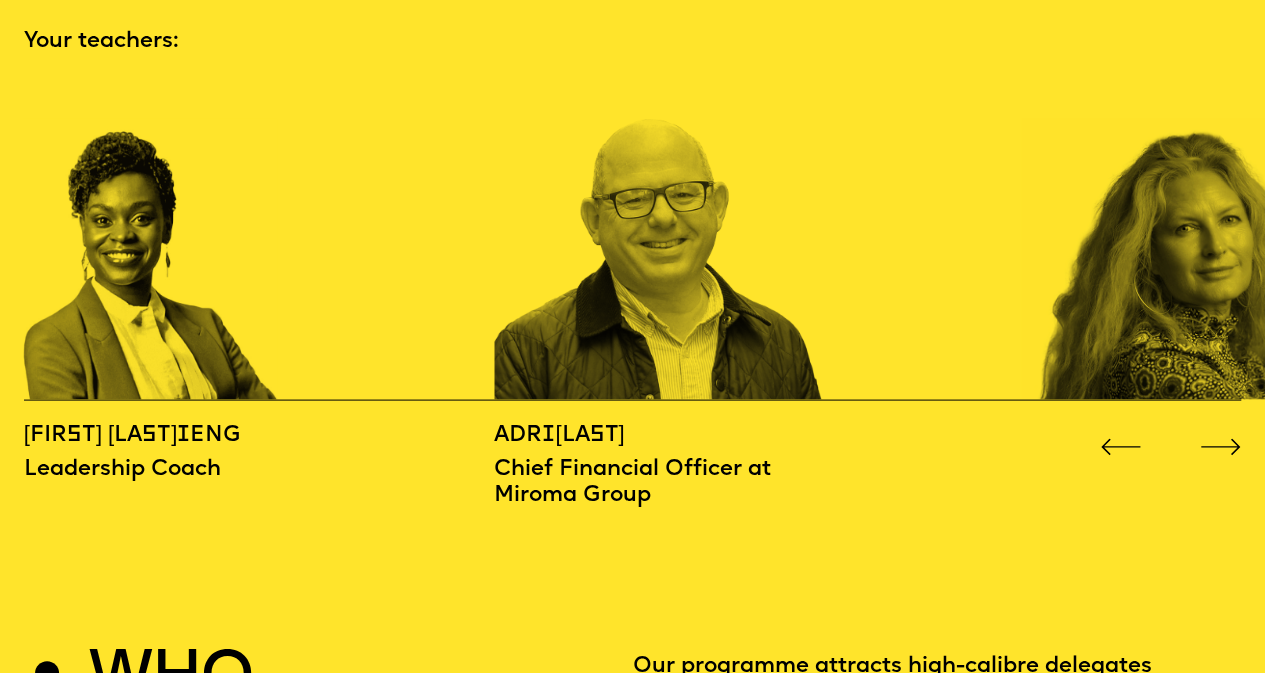 click 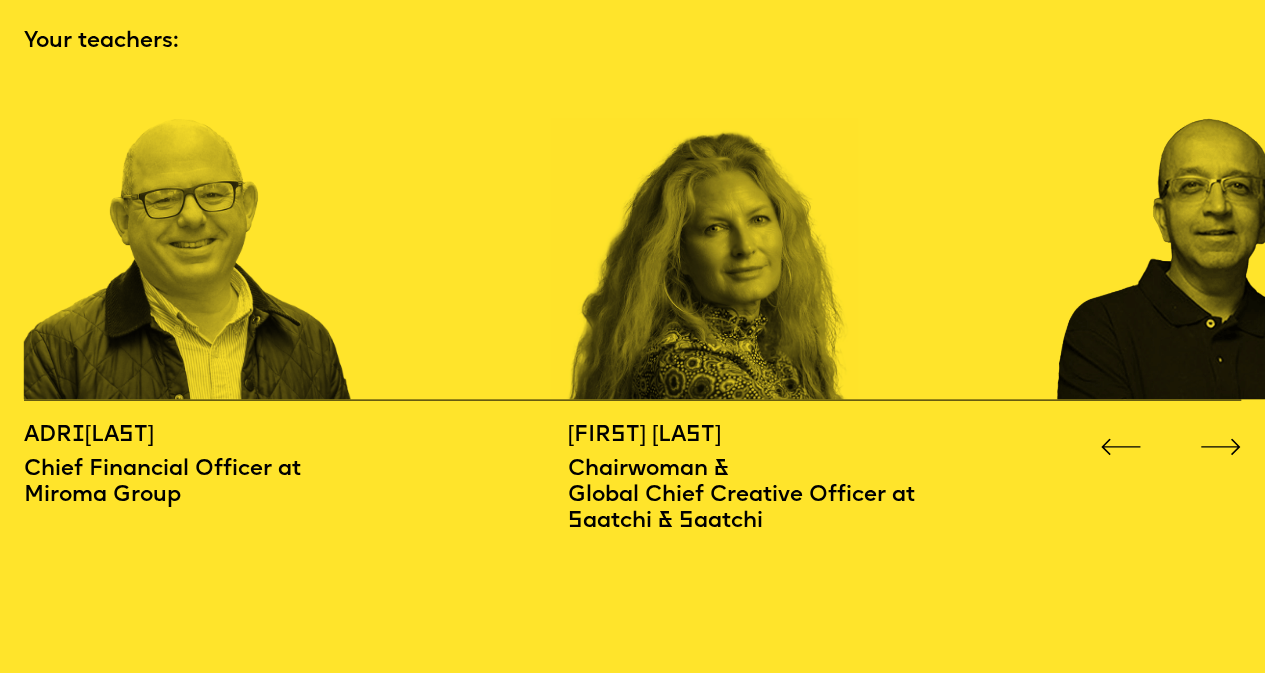 click 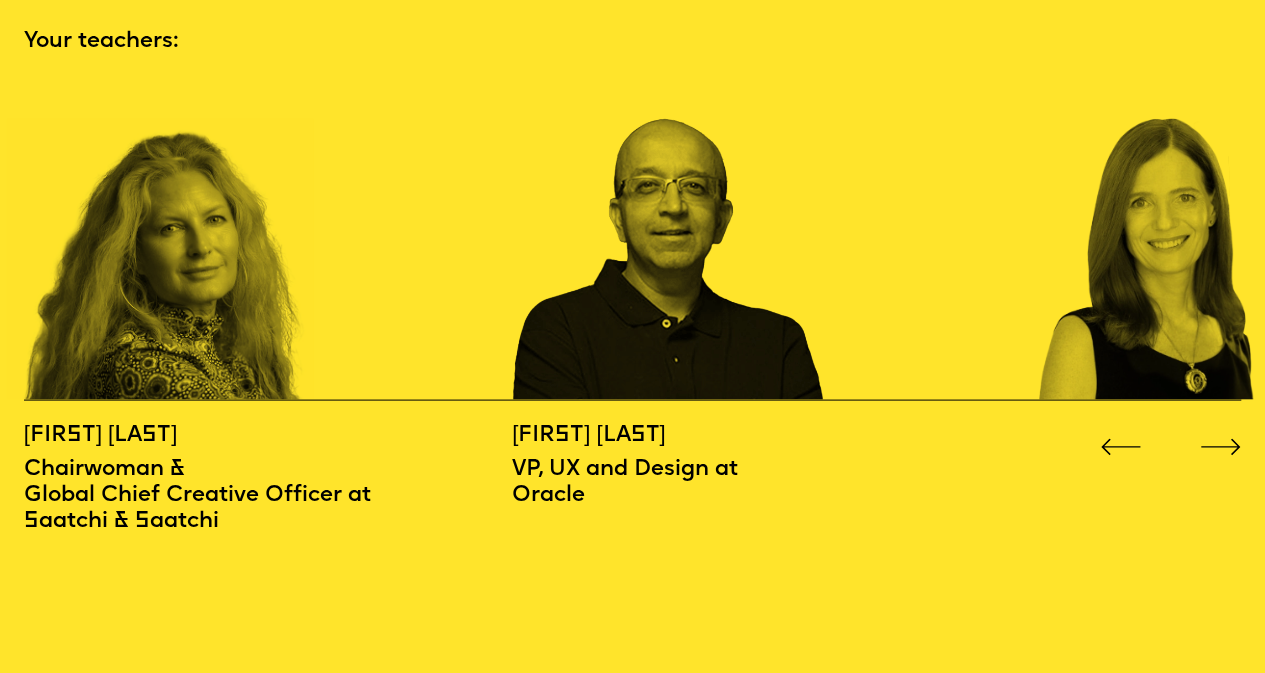 click 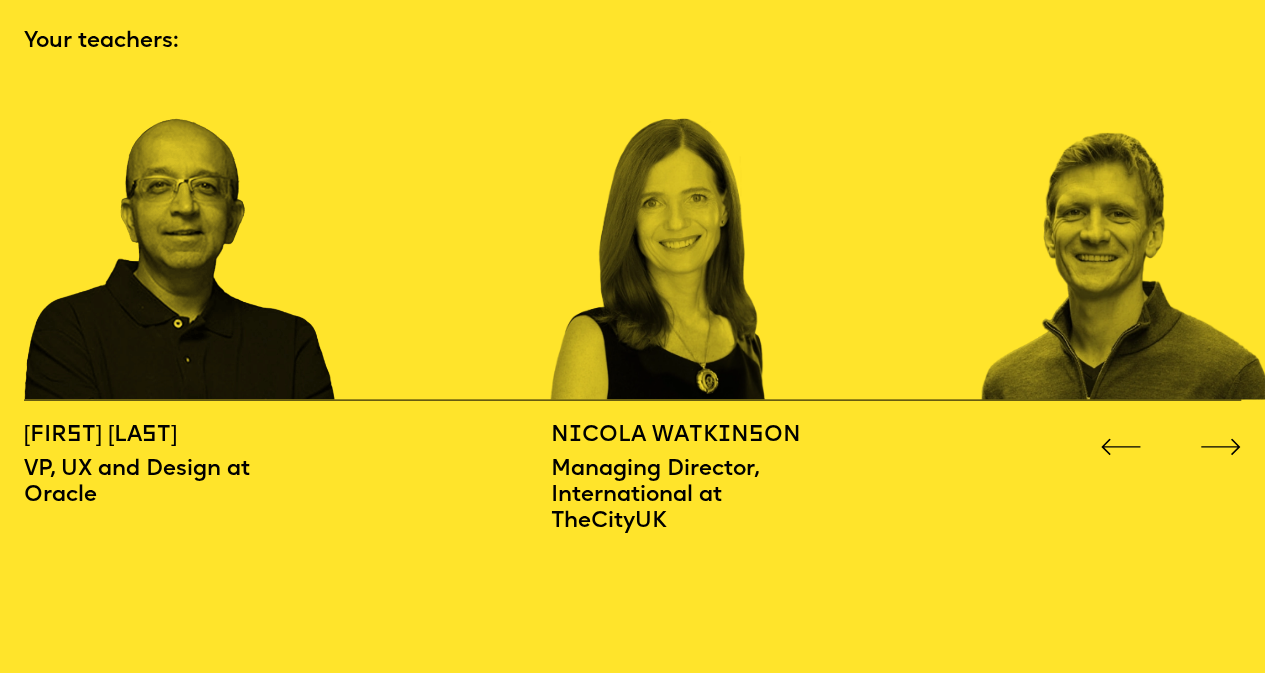 click 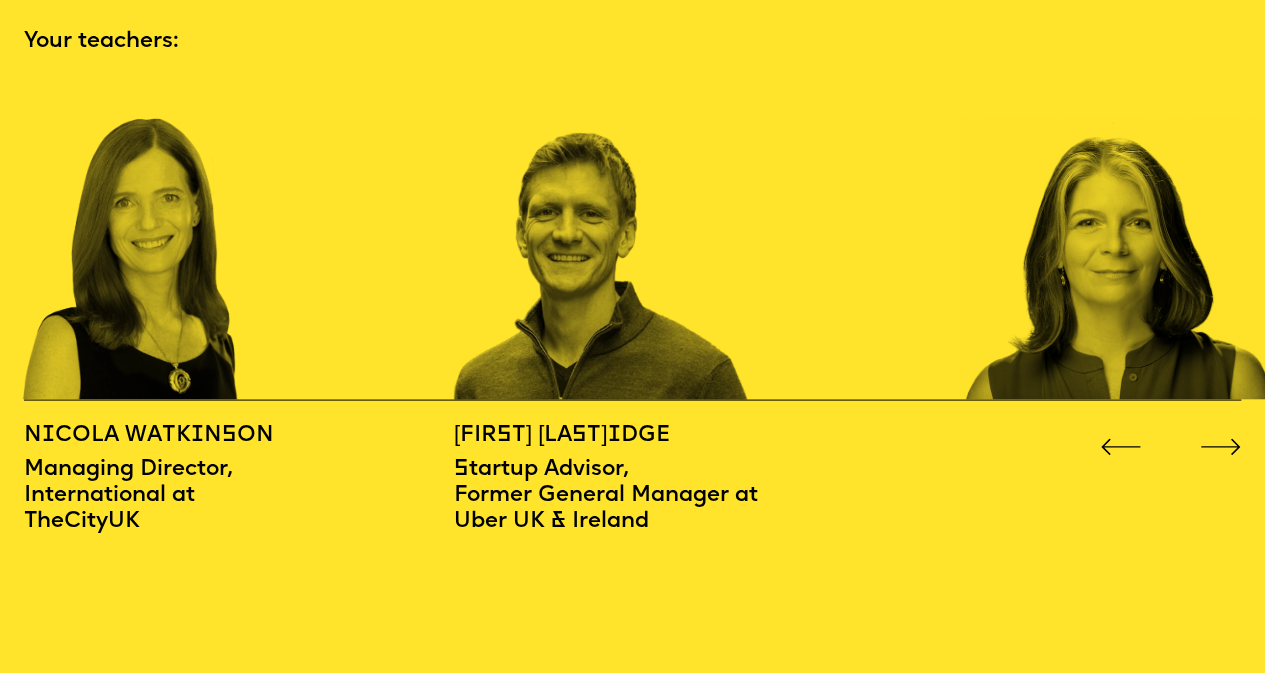 click 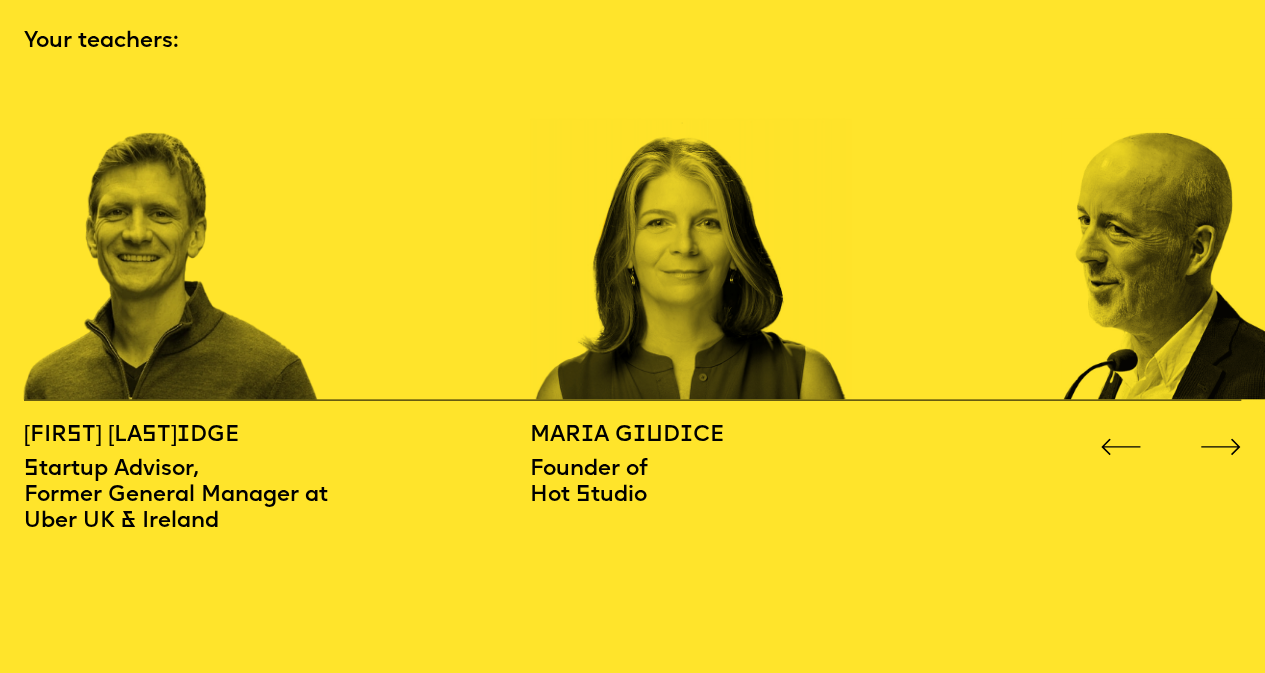 click 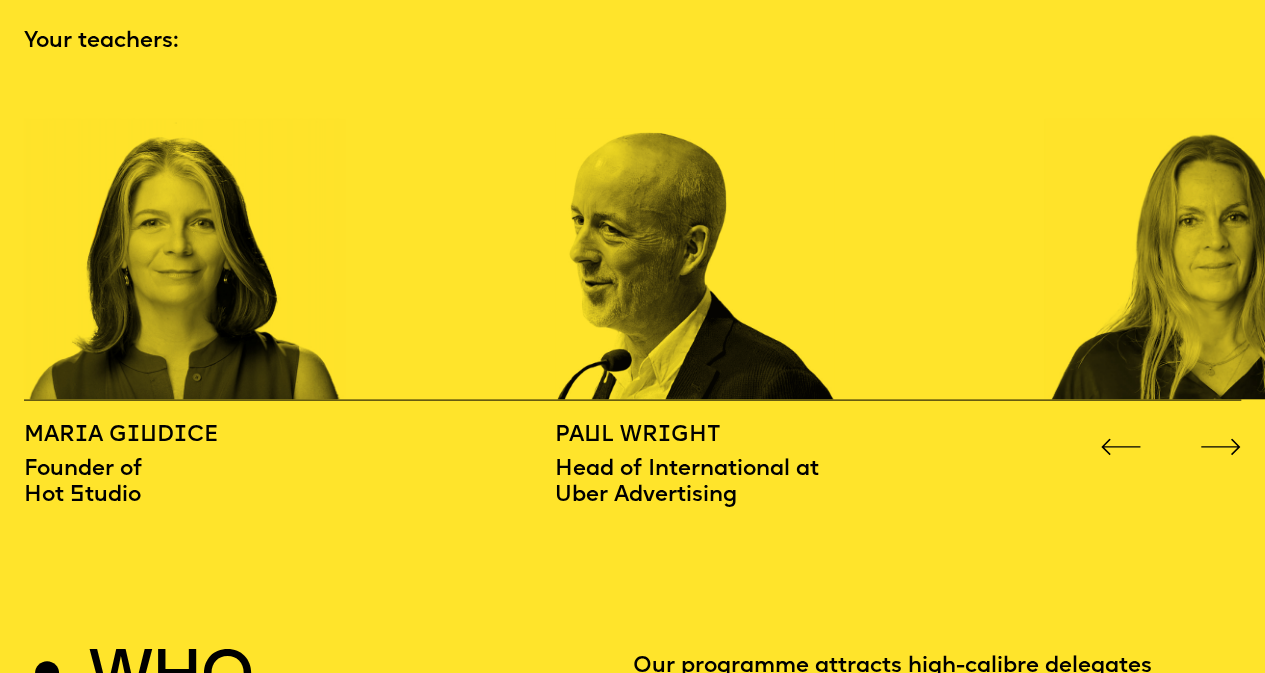 click 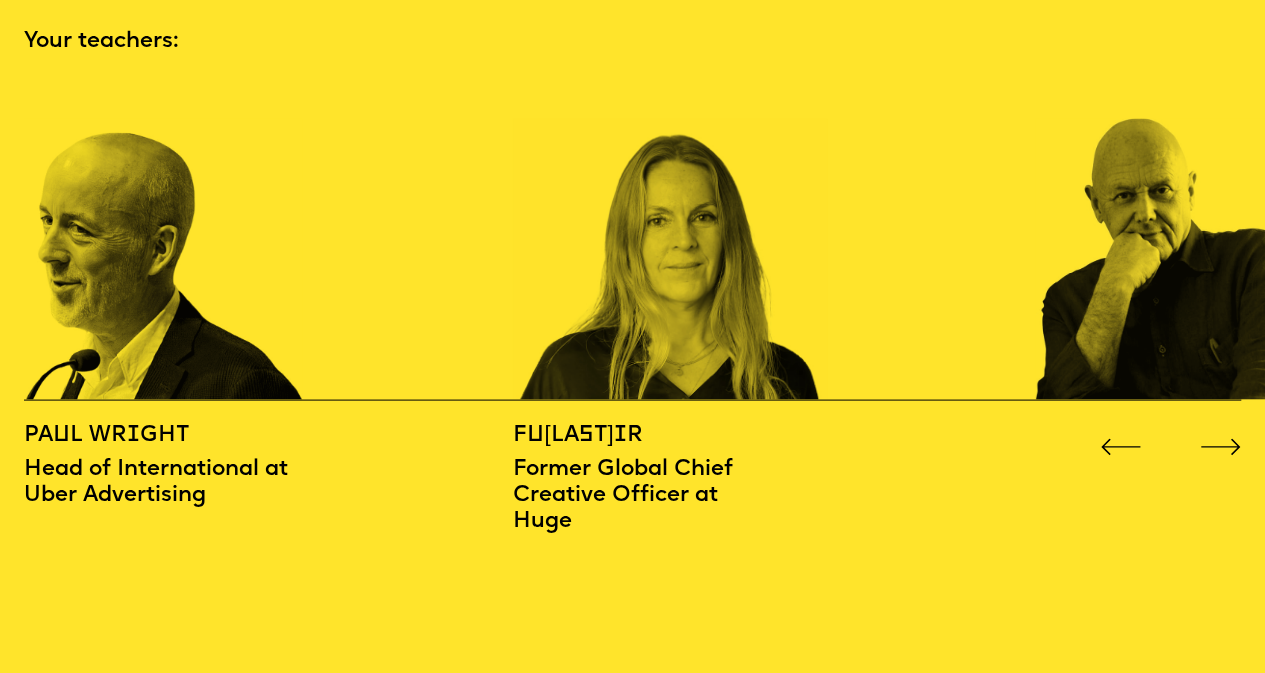 click 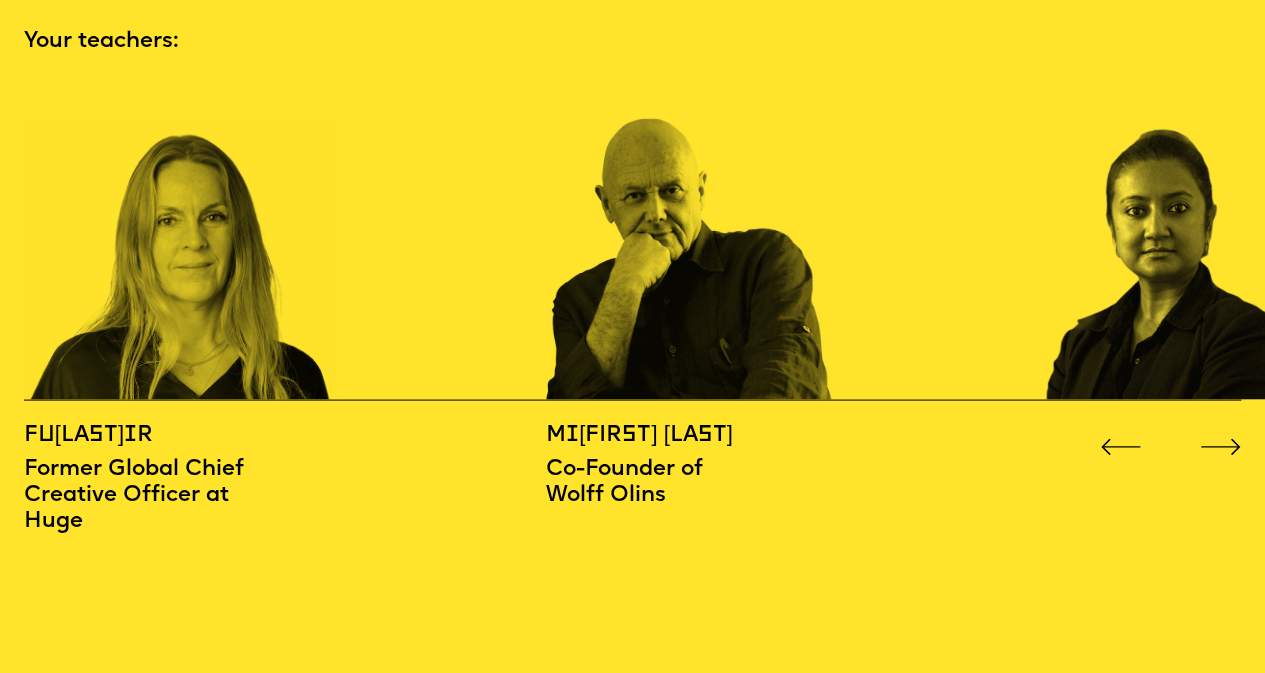 click 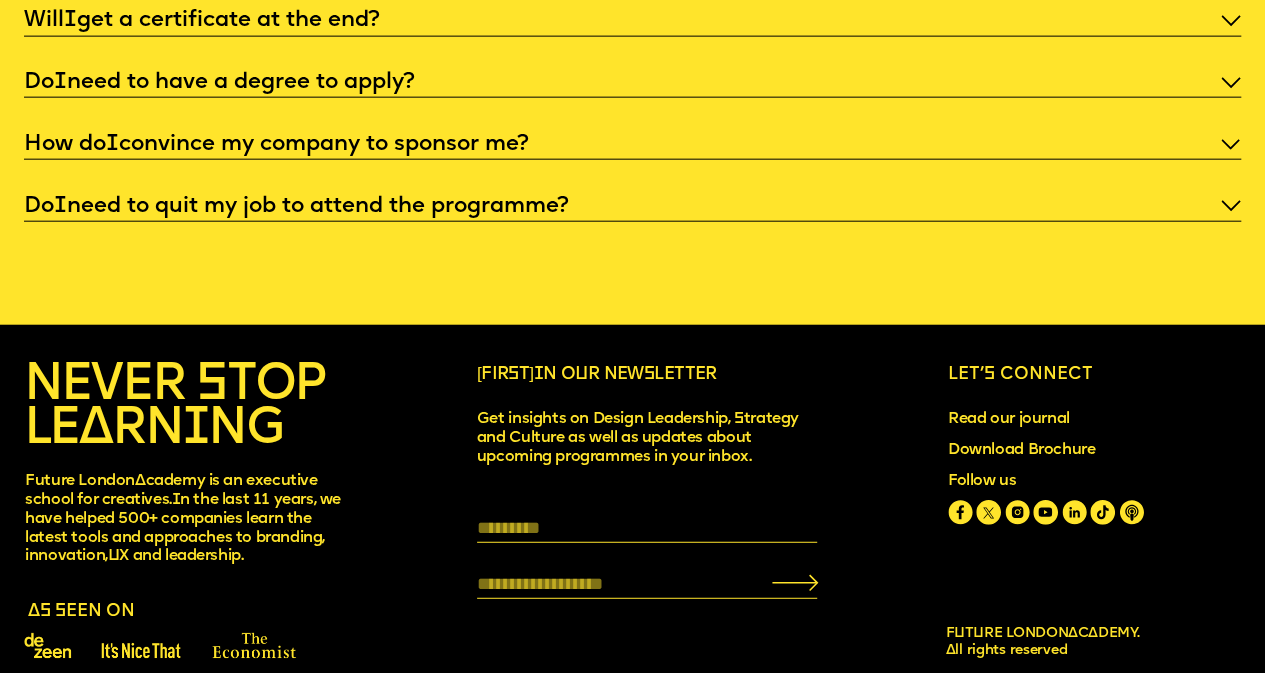 scroll, scrollTop: 6107, scrollLeft: 0, axis: vertical 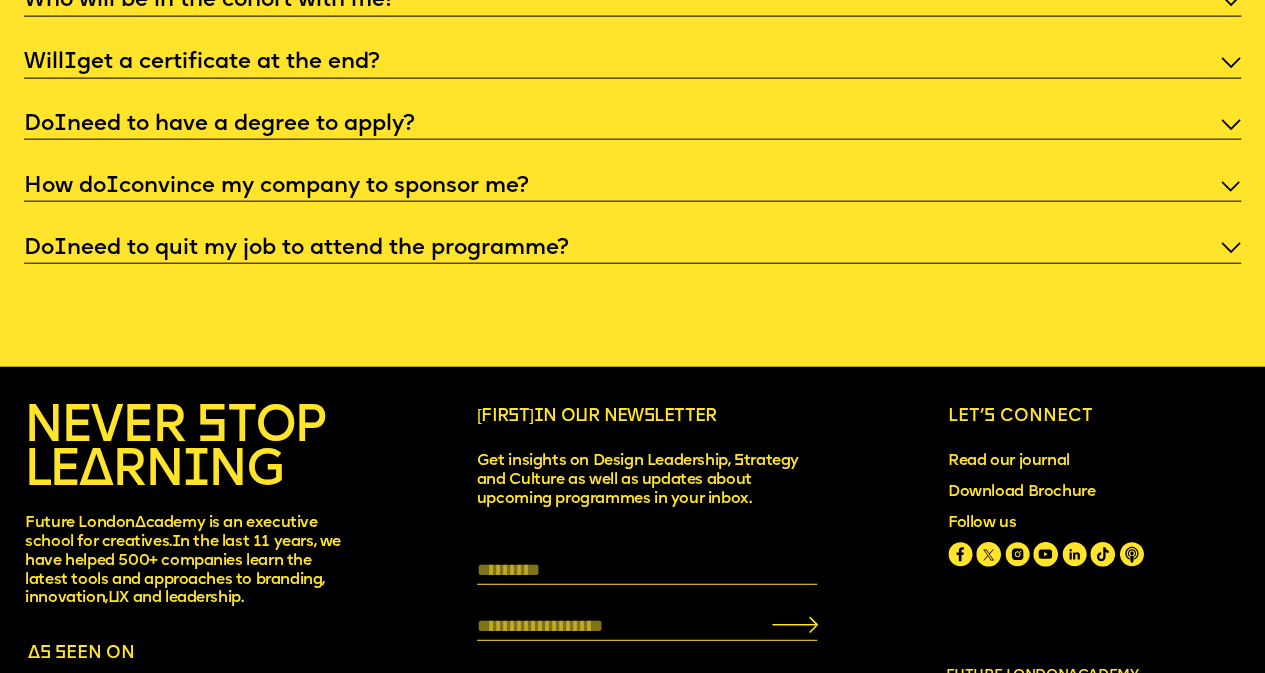 click on "I 'm not a traditional designer, is this programme right for me?" at bounding box center (633, -61) 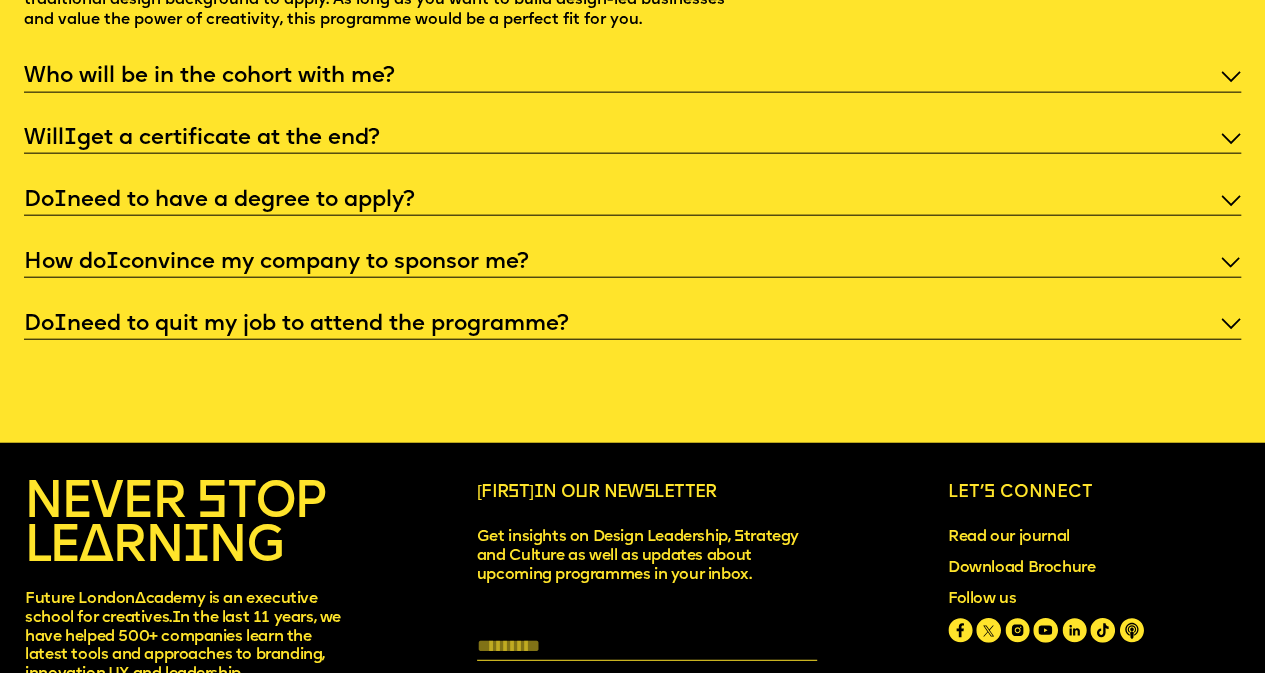 click on "I 'm not a traditional designer, is this programme right for me?" at bounding box center [633, -61] 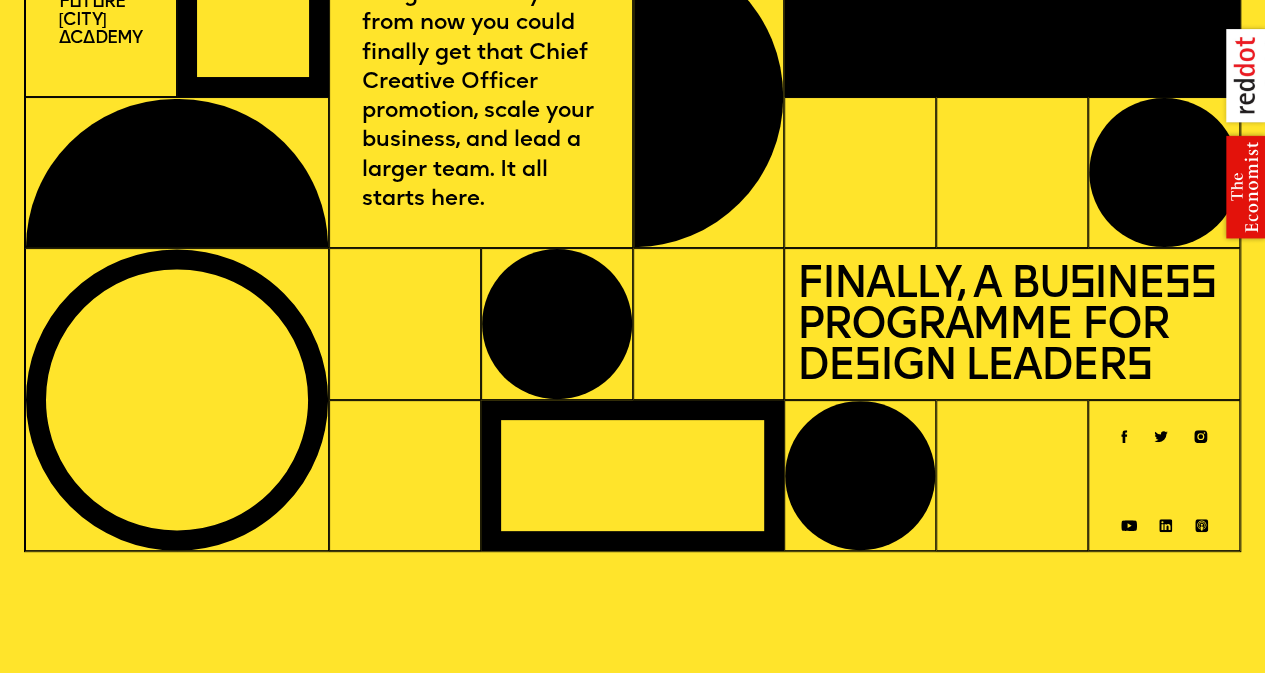 scroll, scrollTop: 0, scrollLeft: 0, axis: both 